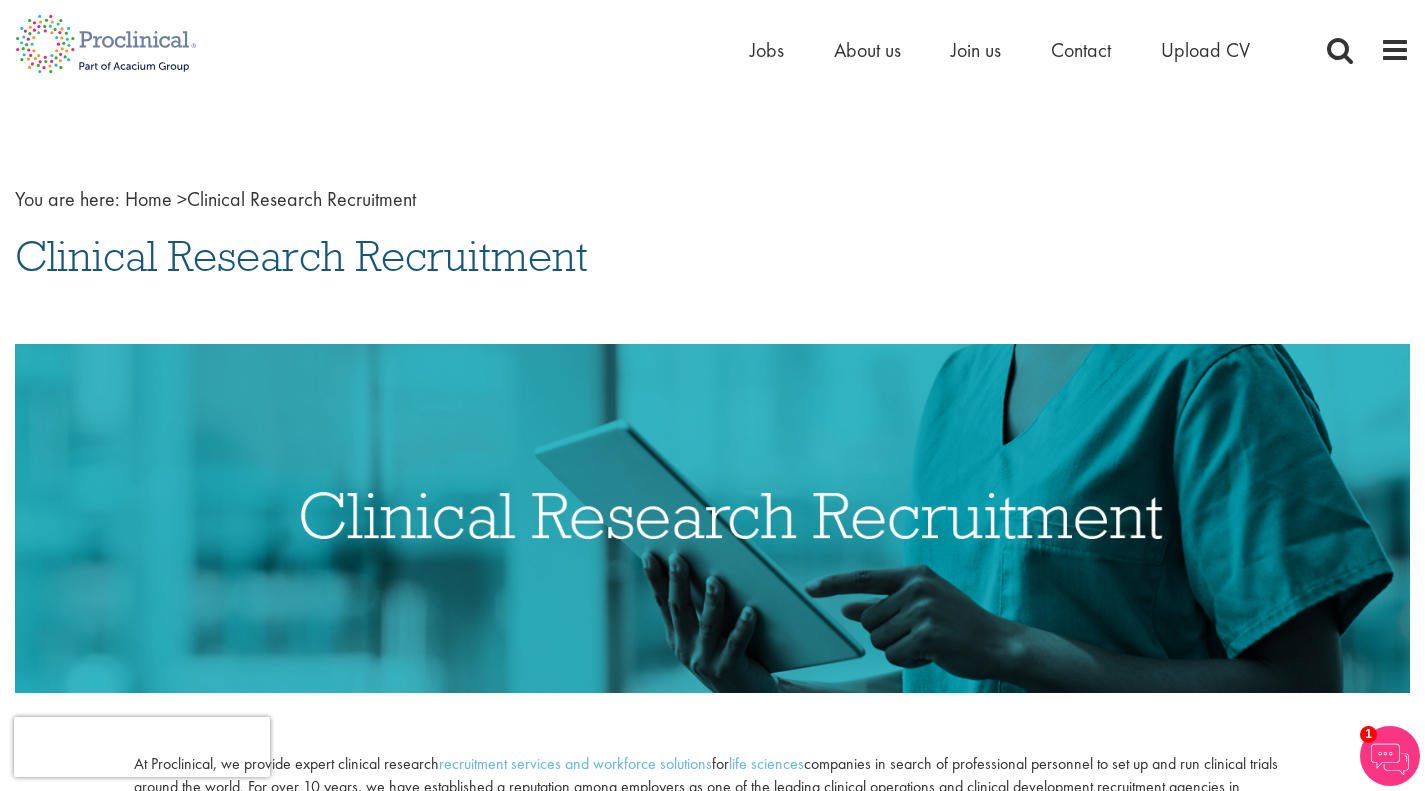scroll, scrollTop: 0, scrollLeft: 0, axis: both 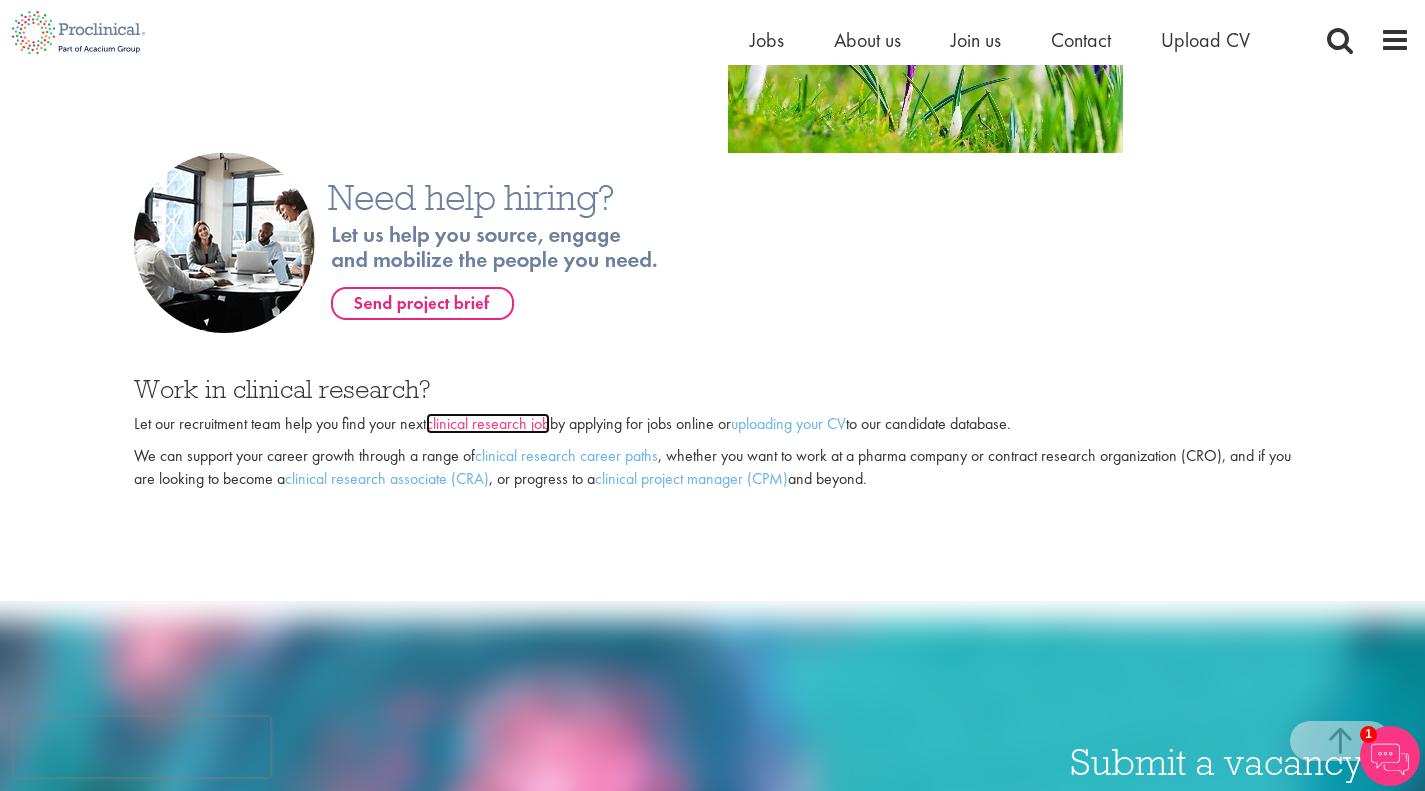click on "clinical research job" at bounding box center [488, 423] 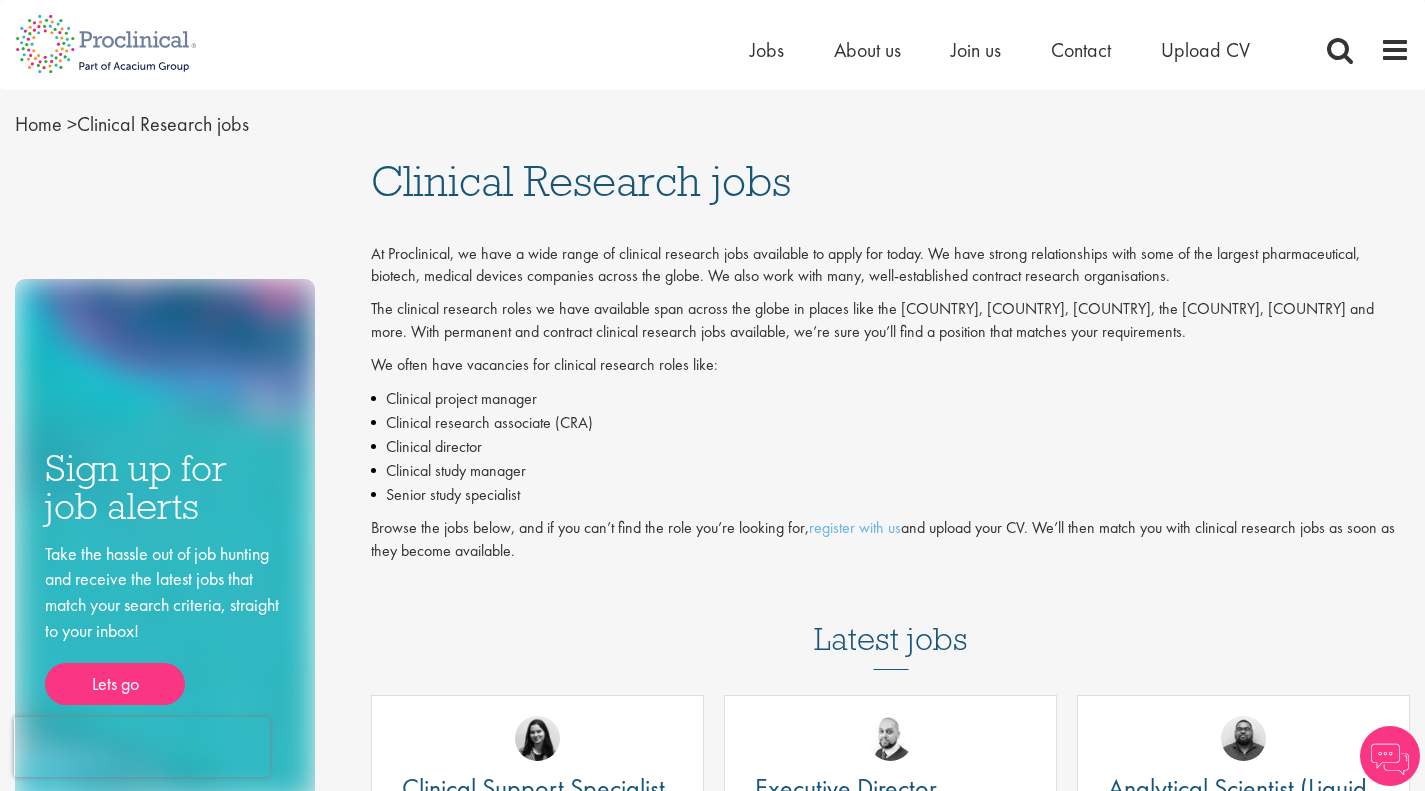 scroll, scrollTop: 0, scrollLeft: 0, axis: both 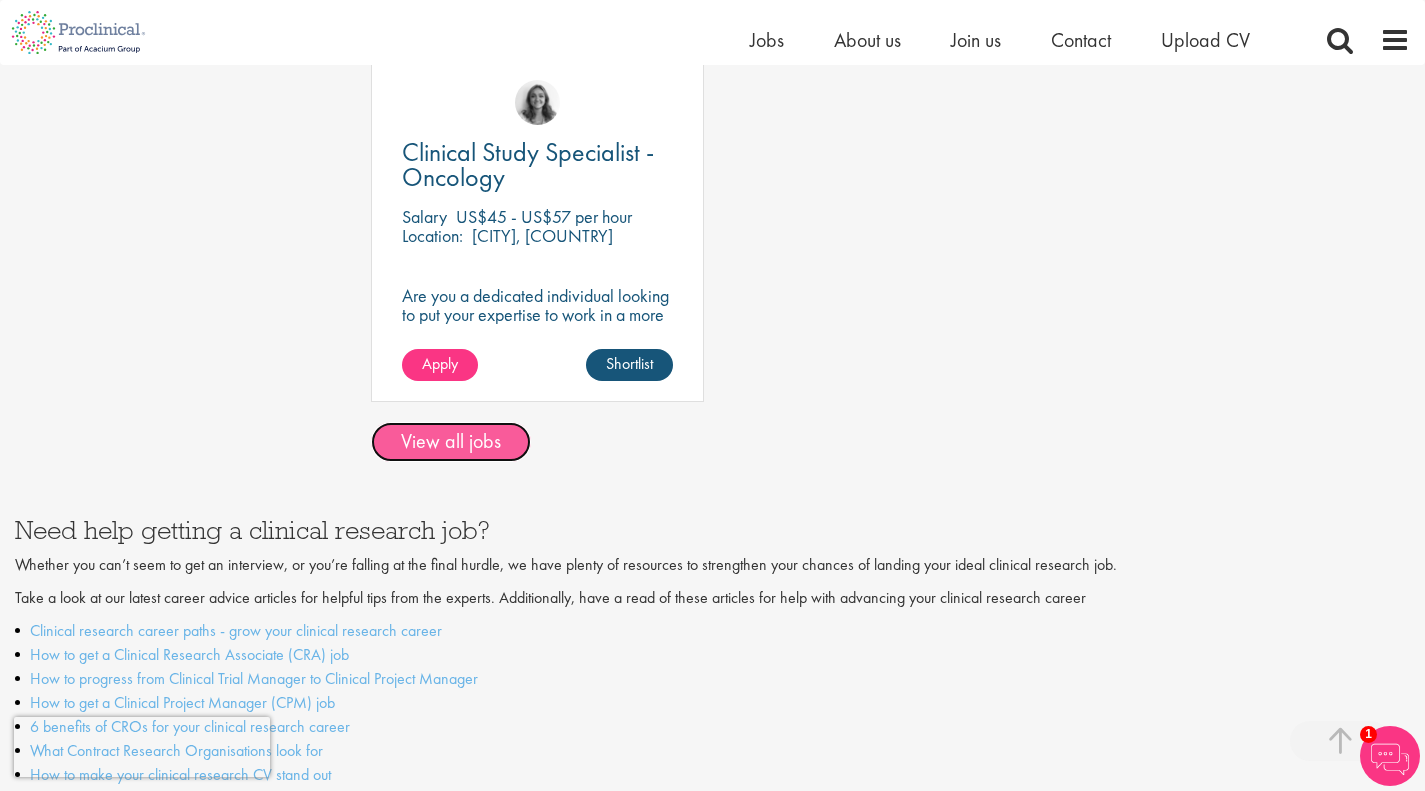 click on "View all jobs" at bounding box center (451, 442) 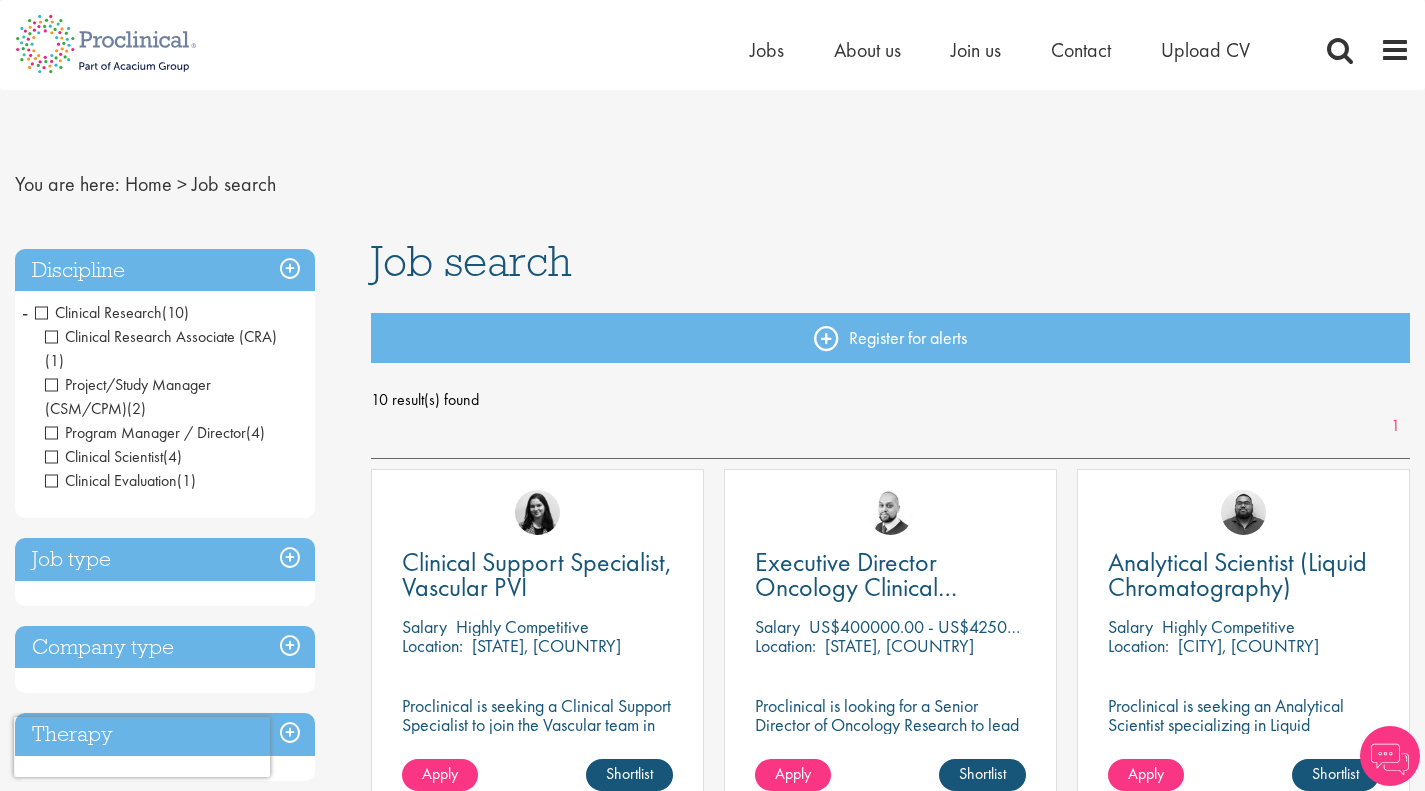 scroll, scrollTop: 0, scrollLeft: 0, axis: both 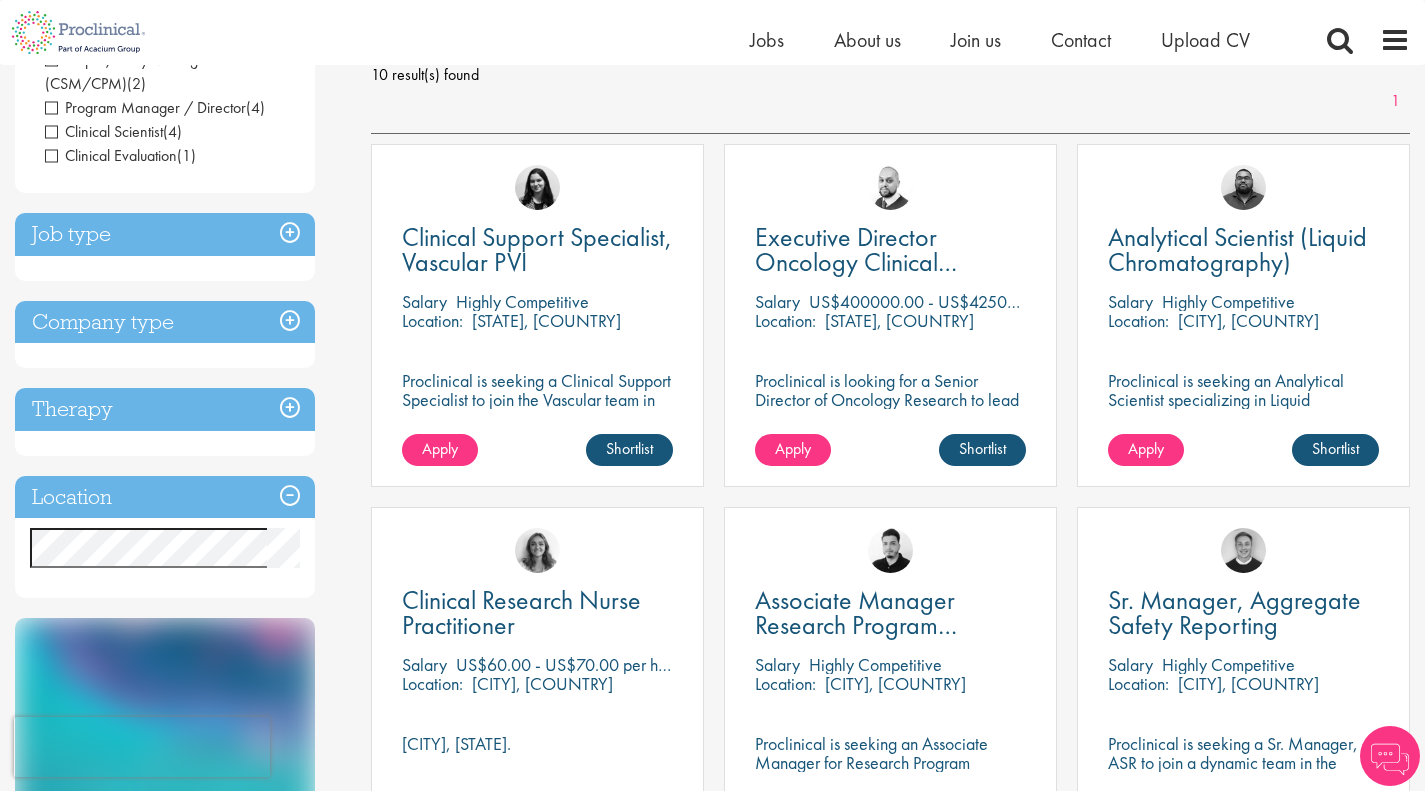 drag, startPoint x: 246, startPoint y: 214, endPoint x: 233, endPoint y: 215, distance: 13.038404 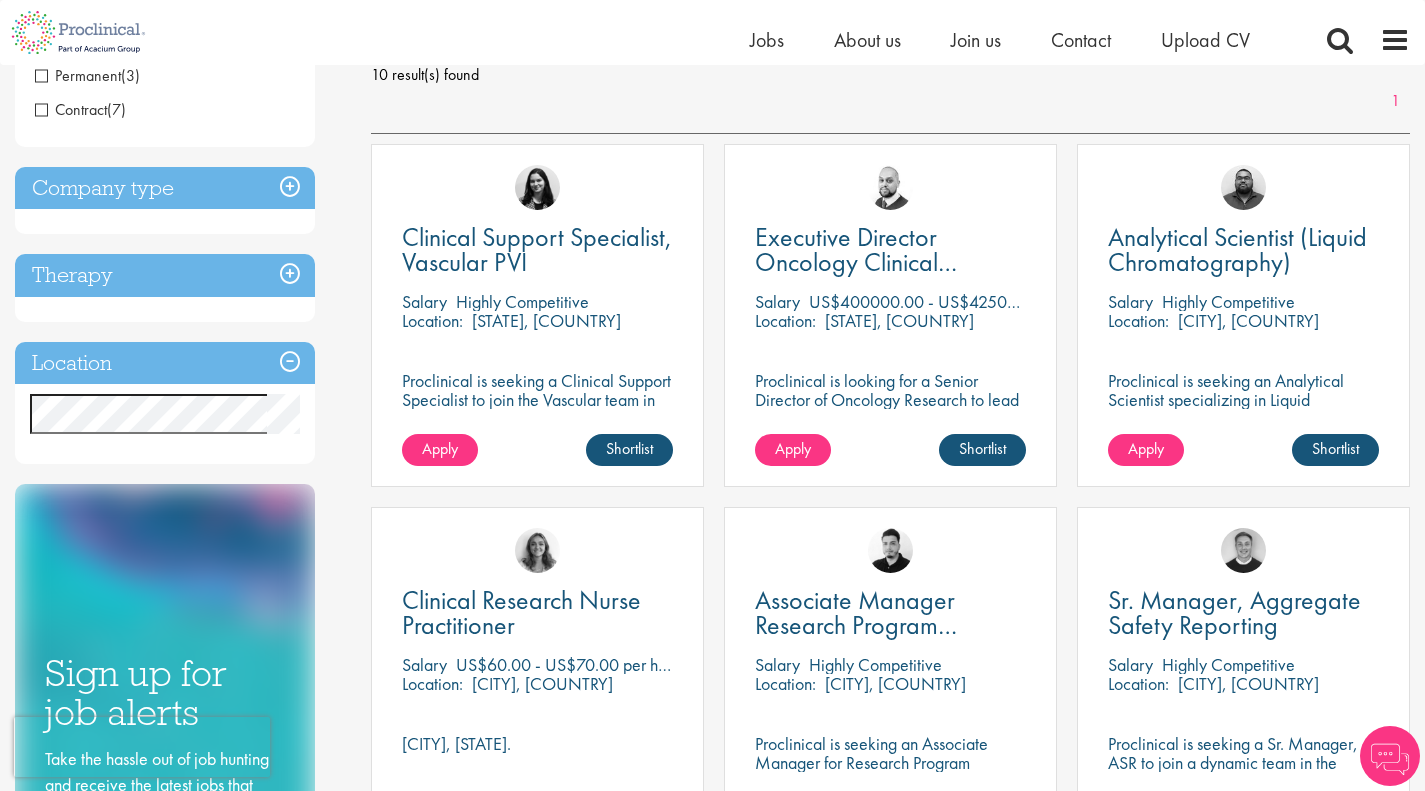 drag, startPoint x: 288, startPoint y: 185, endPoint x: 295, endPoint y: 193, distance: 10.630146 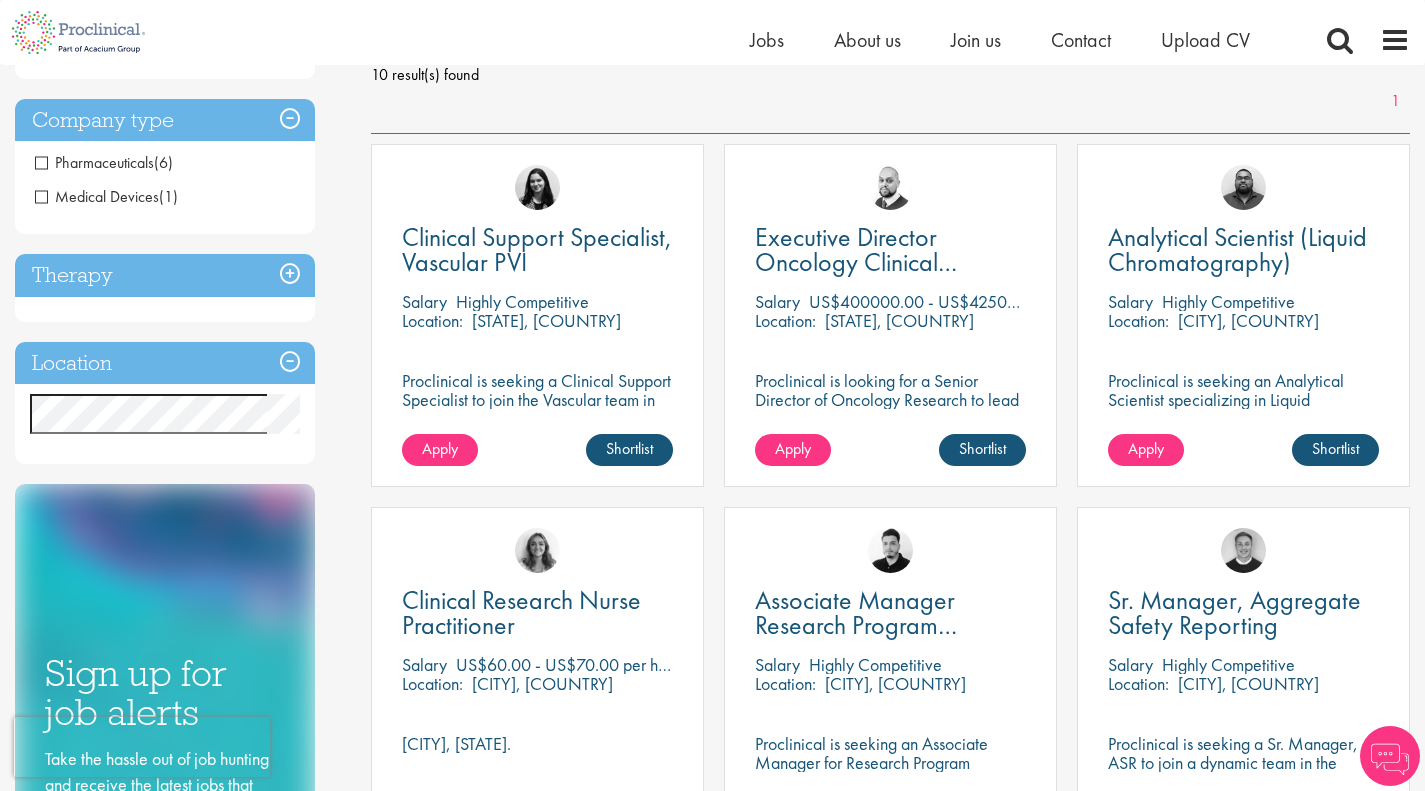 click on "Therapy" at bounding box center (165, 275) 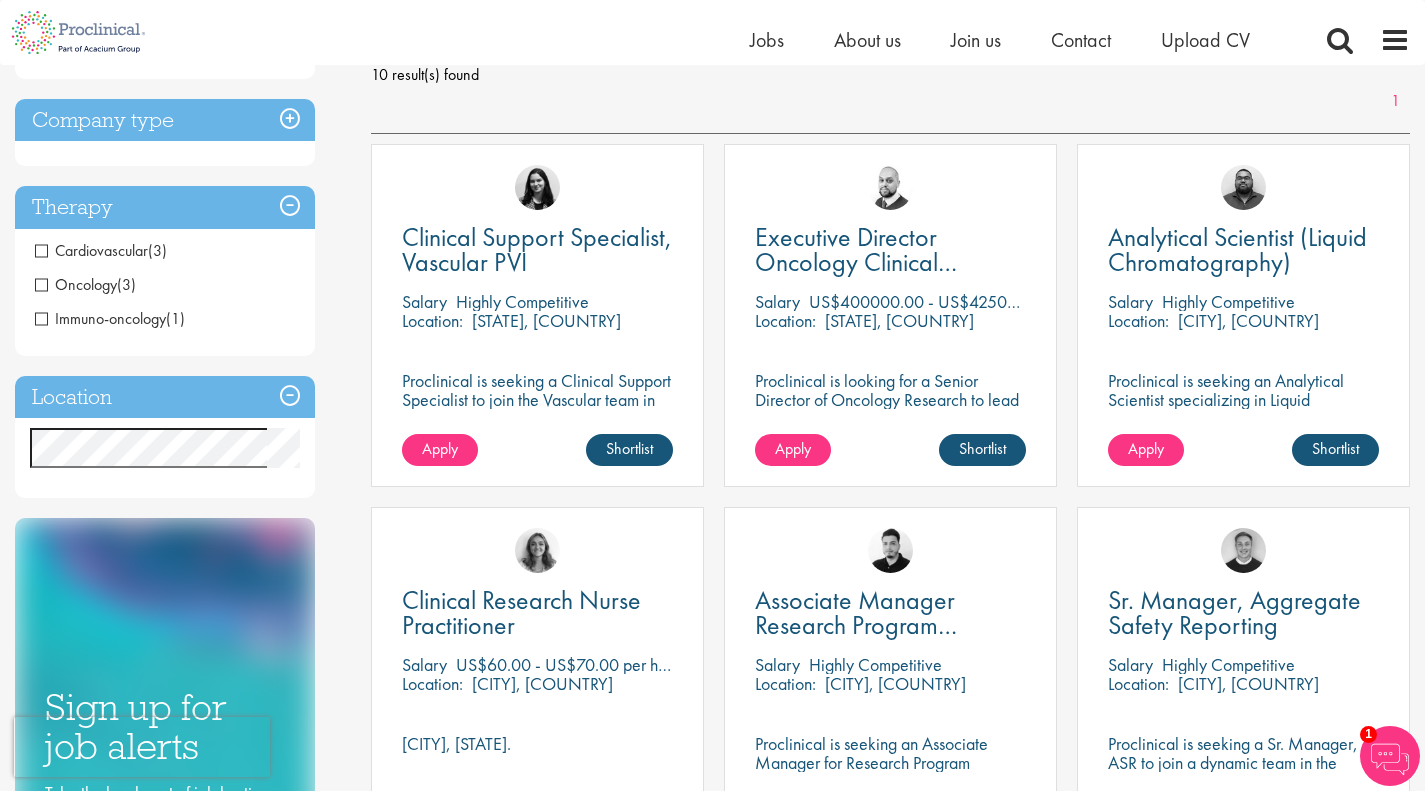 click on "Location" at bounding box center (165, 397) 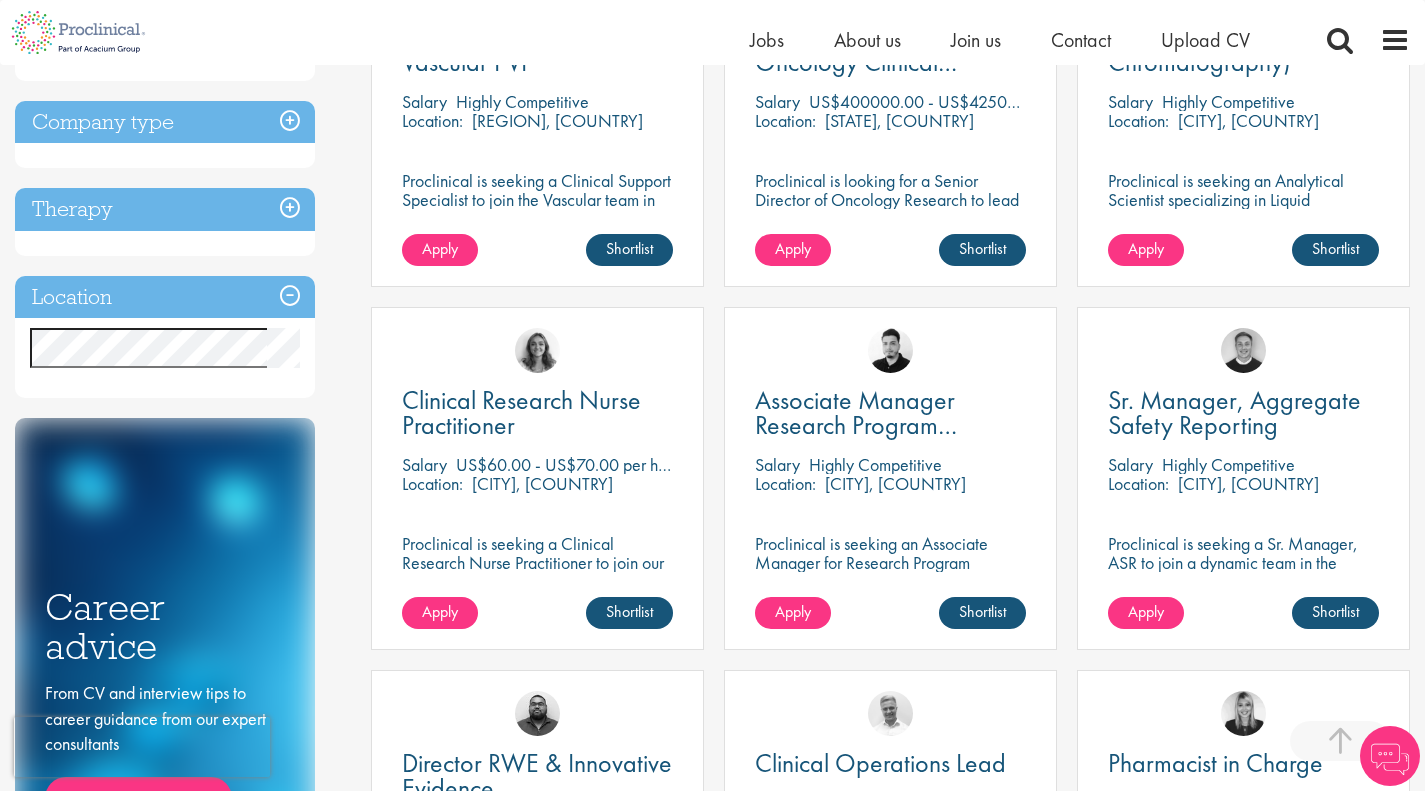 scroll, scrollTop: 710, scrollLeft: 0, axis: vertical 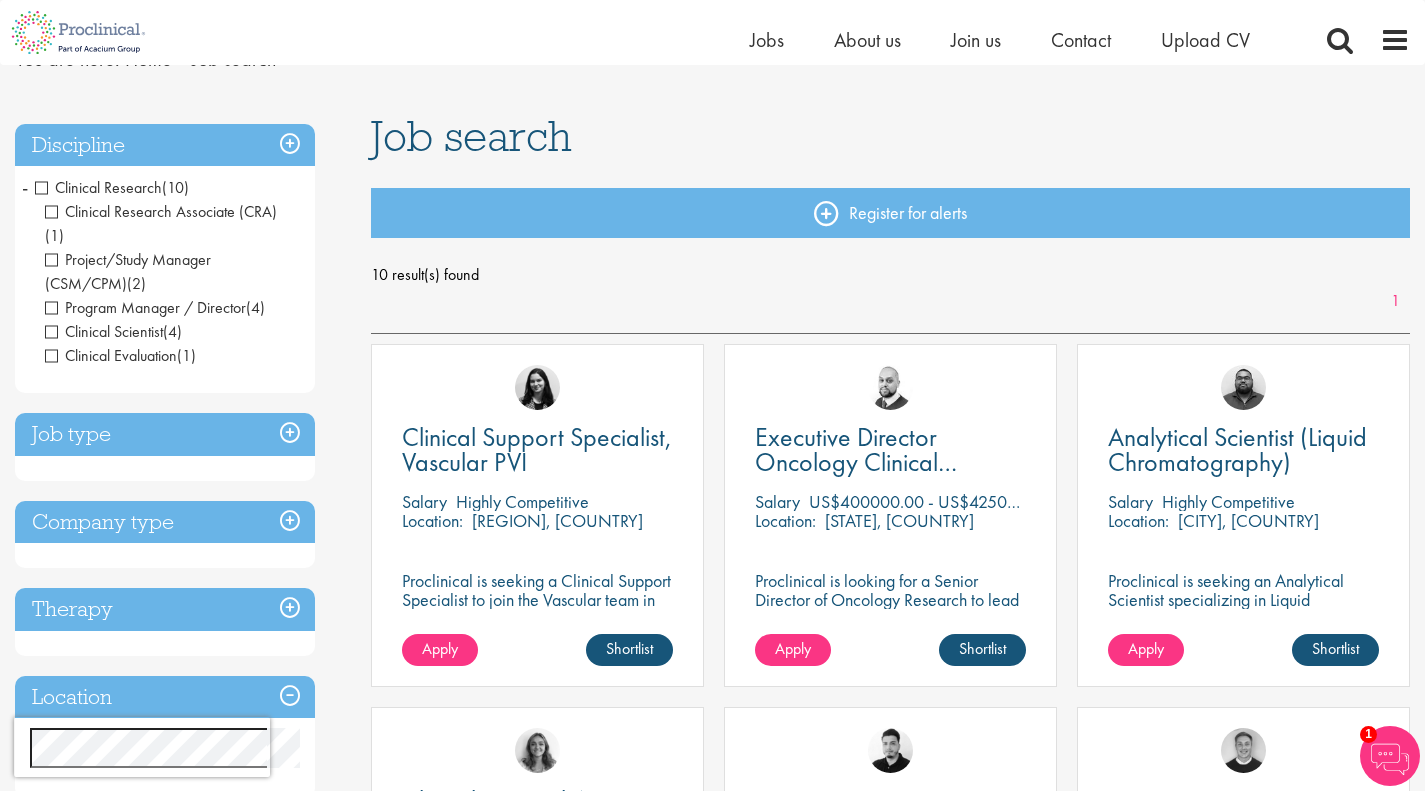 click at bounding box center [1390, 756] 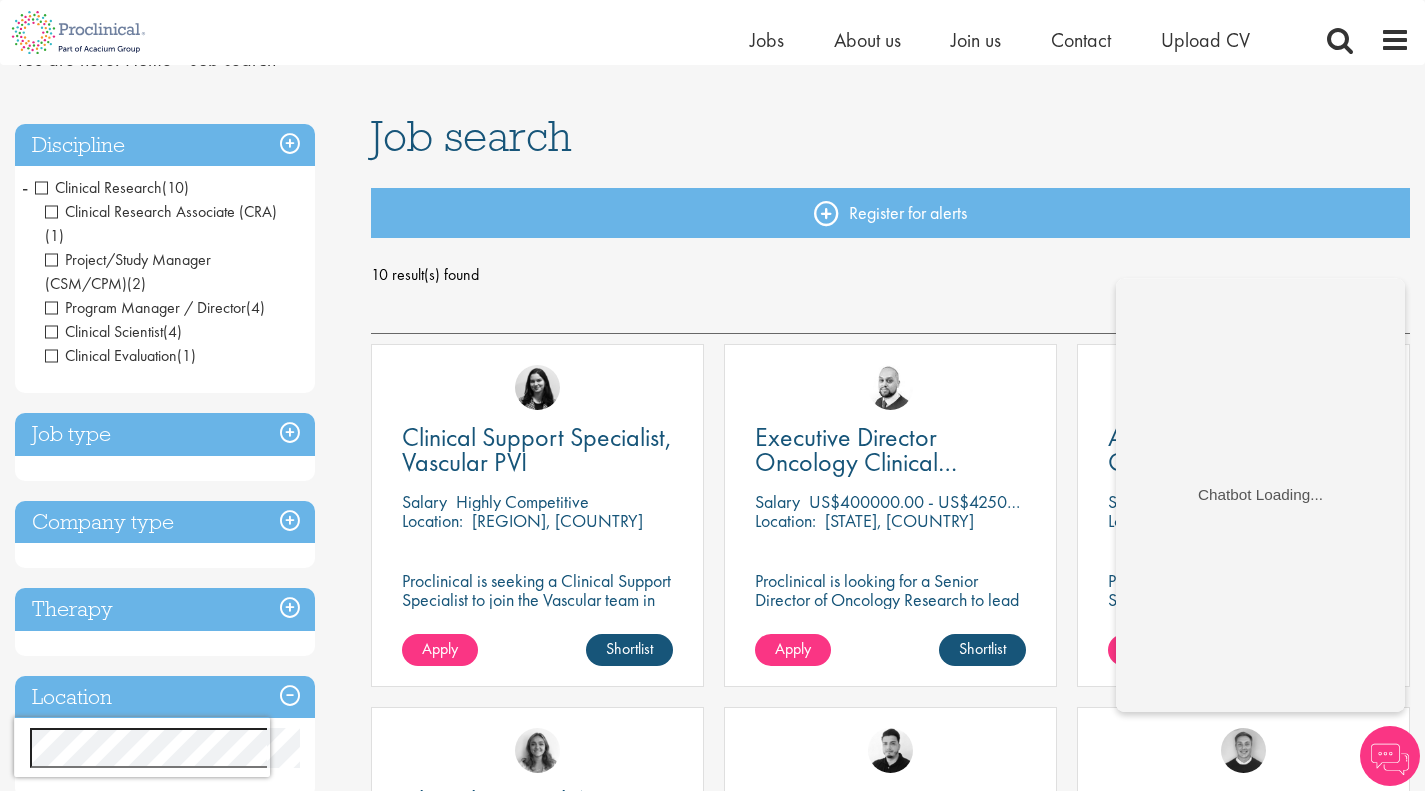 click on "10 result(s) found
1" at bounding box center (890, 297) 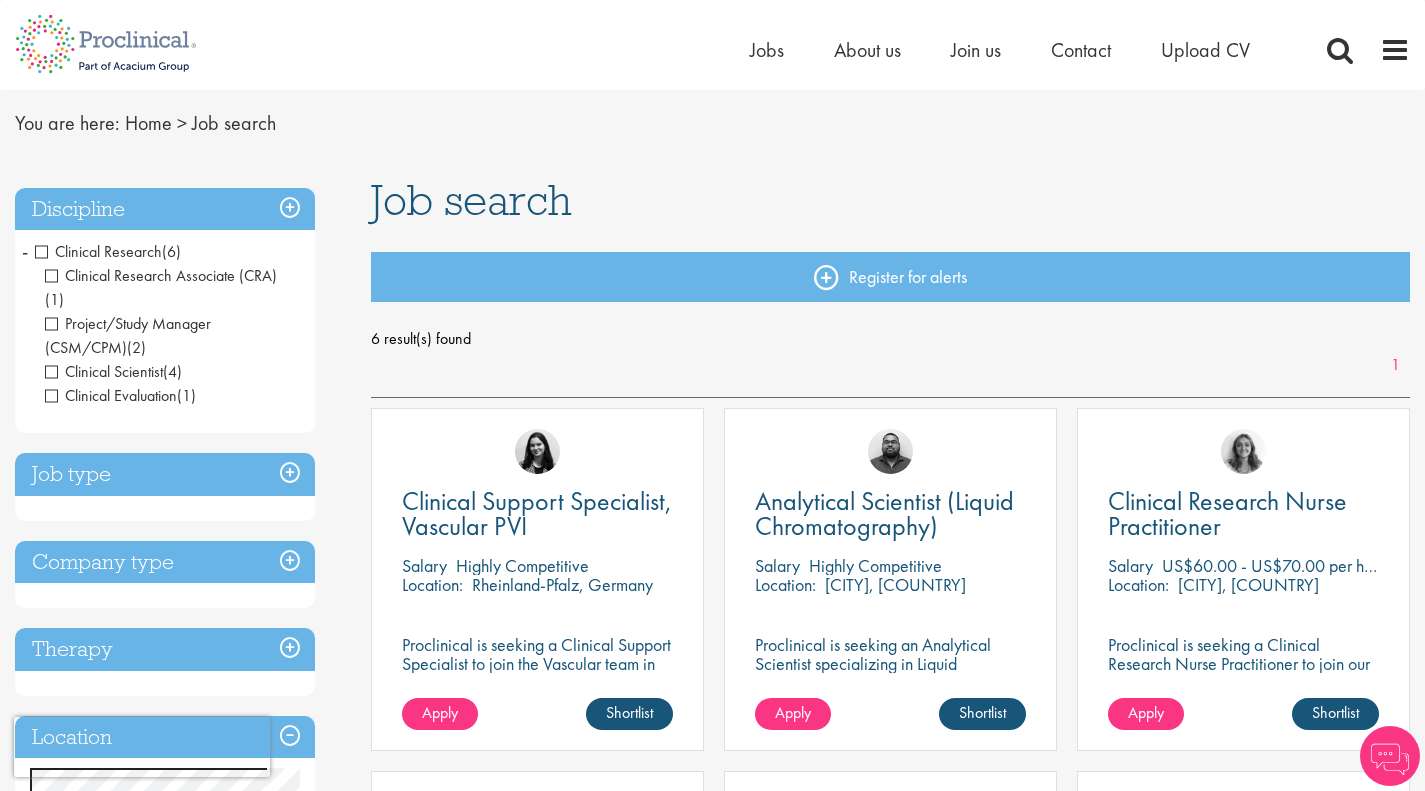scroll, scrollTop: 0, scrollLeft: 0, axis: both 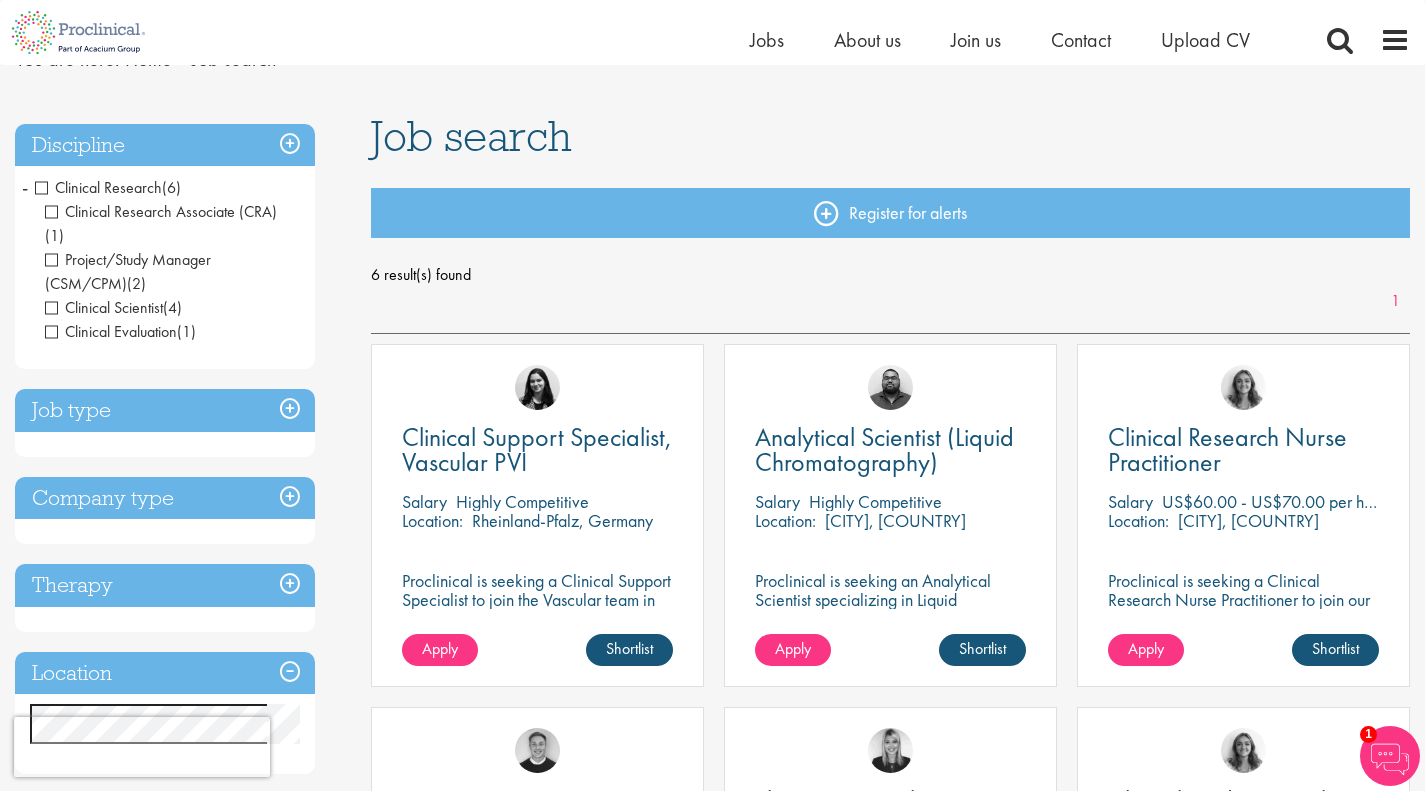 click on "Clinical Research" at bounding box center [98, 187] 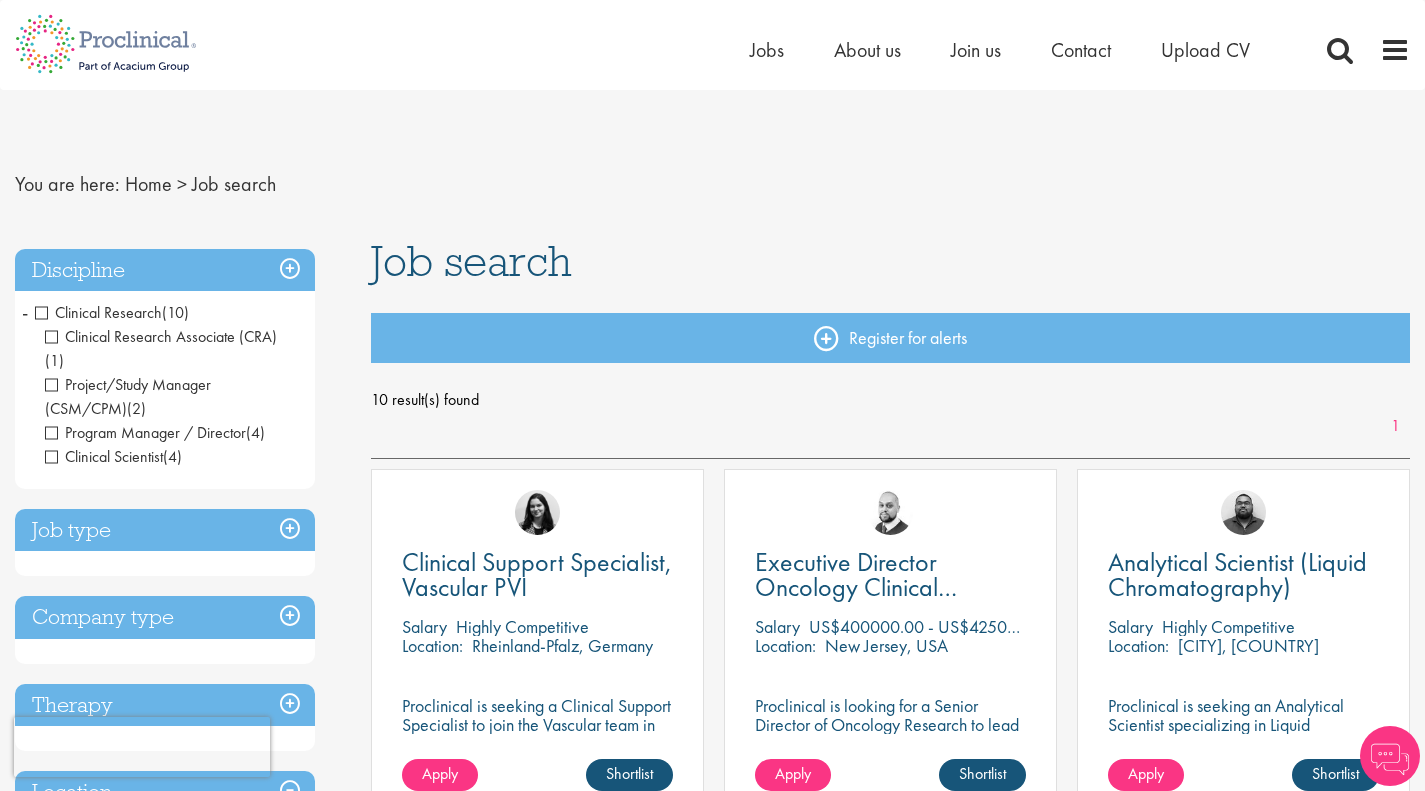 scroll, scrollTop: 0, scrollLeft: 0, axis: both 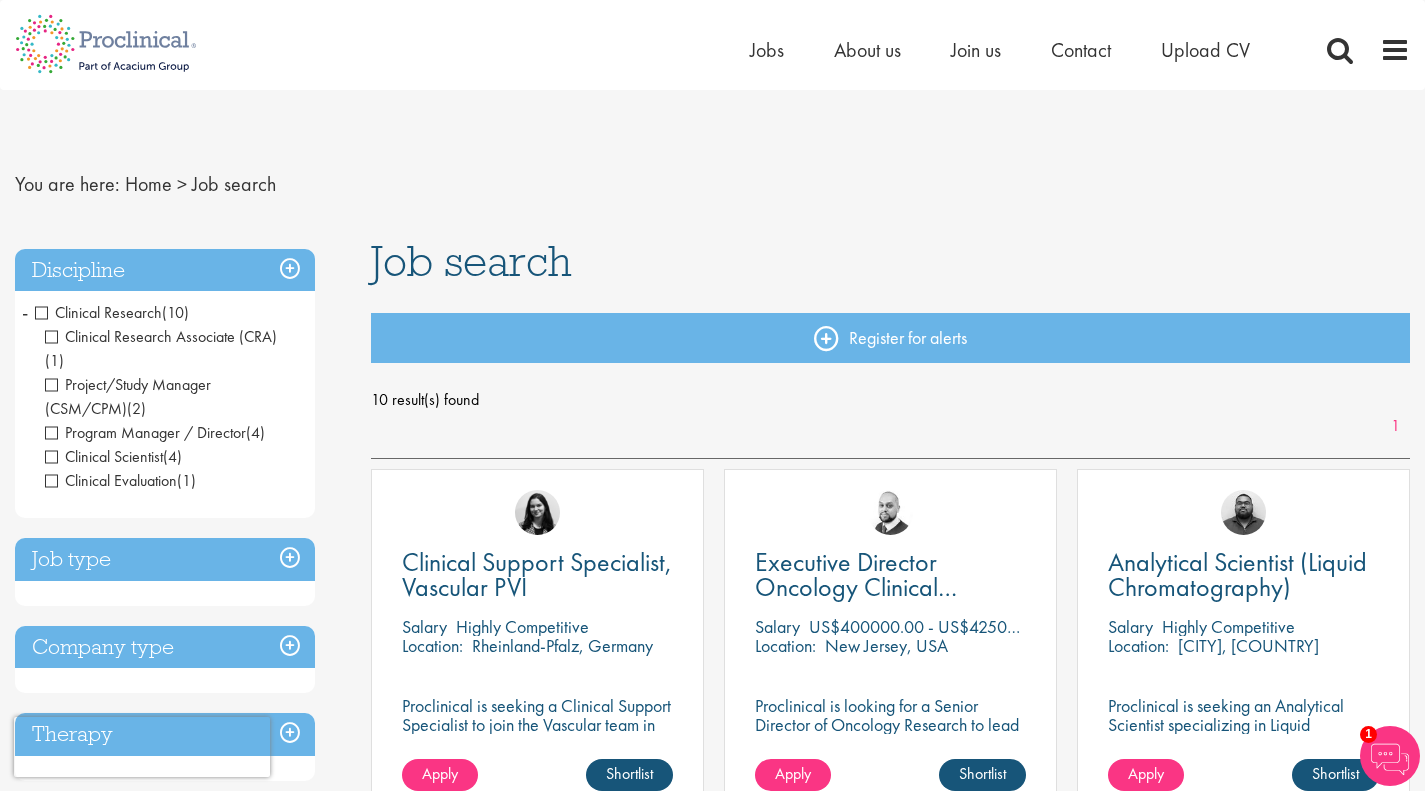 click on "Clinical Scientist" at bounding box center [104, 456] 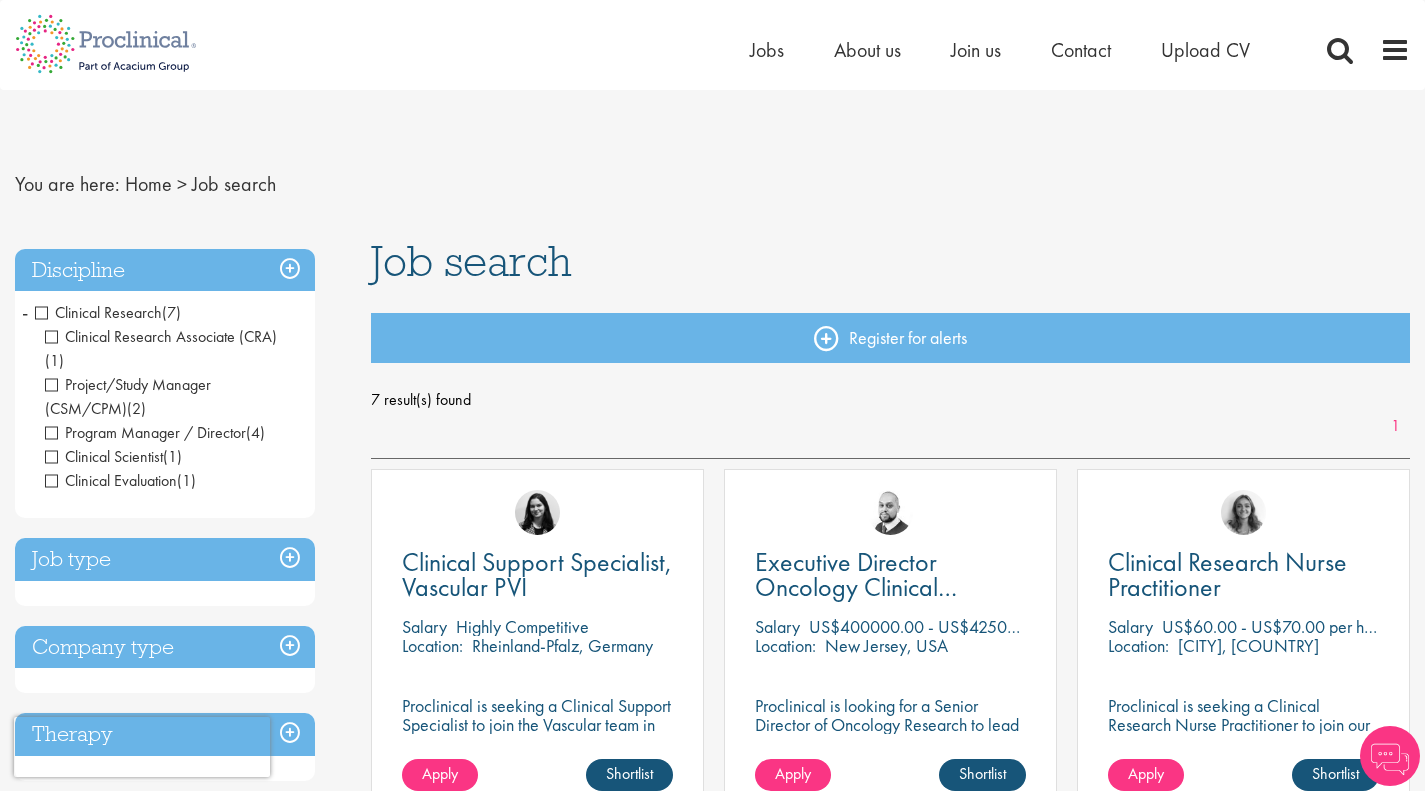 scroll, scrollTop: 0, scrollLeft: 0, axis: both 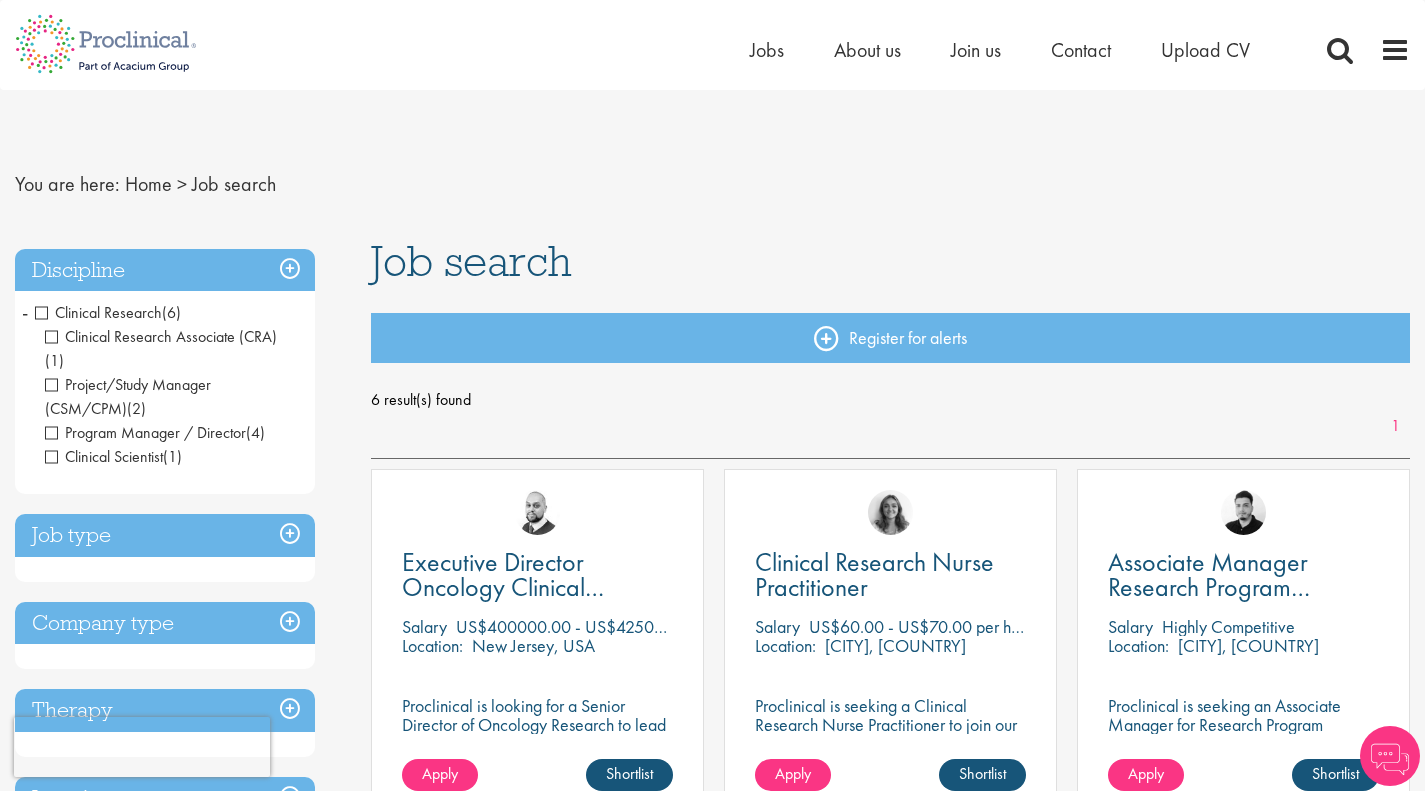 click on "Program Manager / Director" at bounding box center [145, 432] 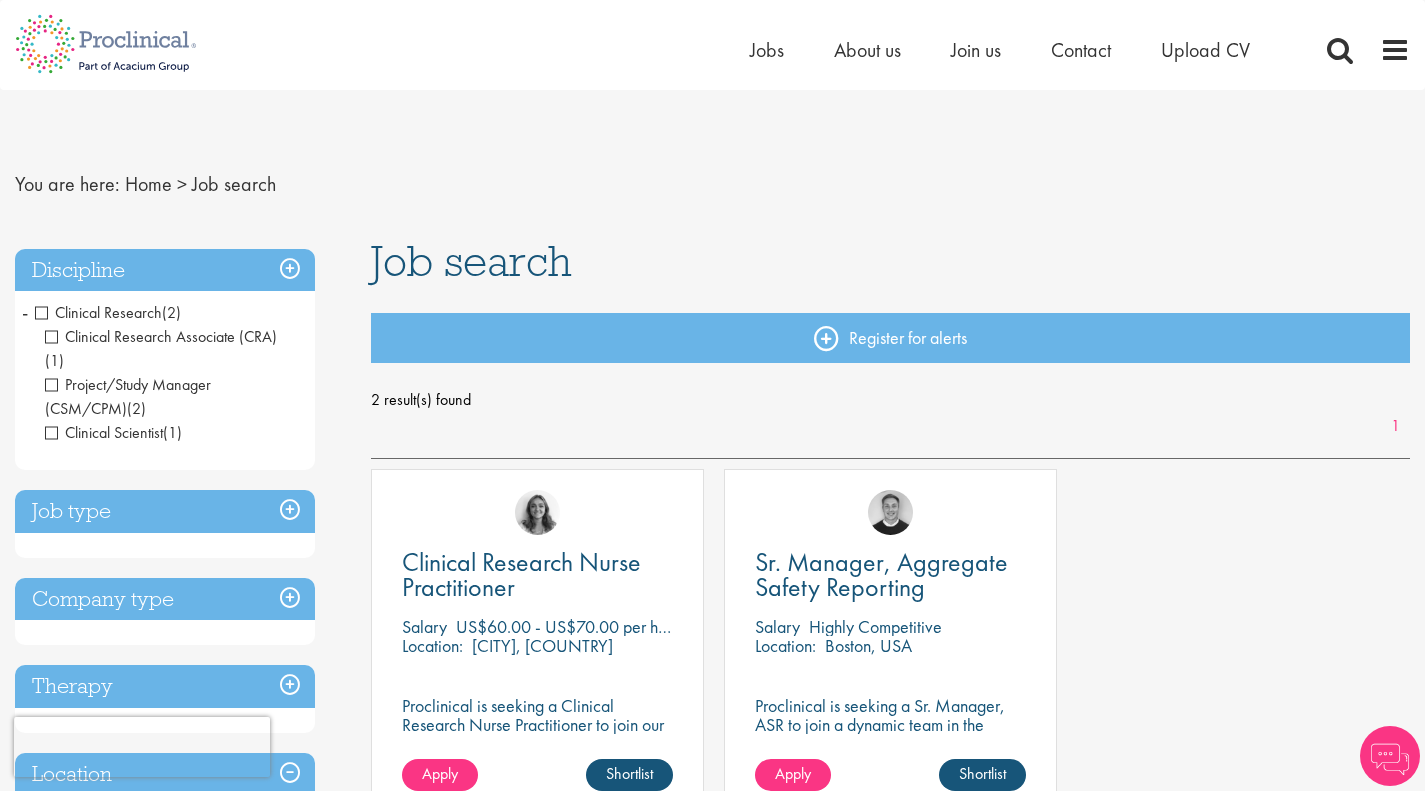scroll, scrollTop: 0, scrollLeft: 0, axis: both 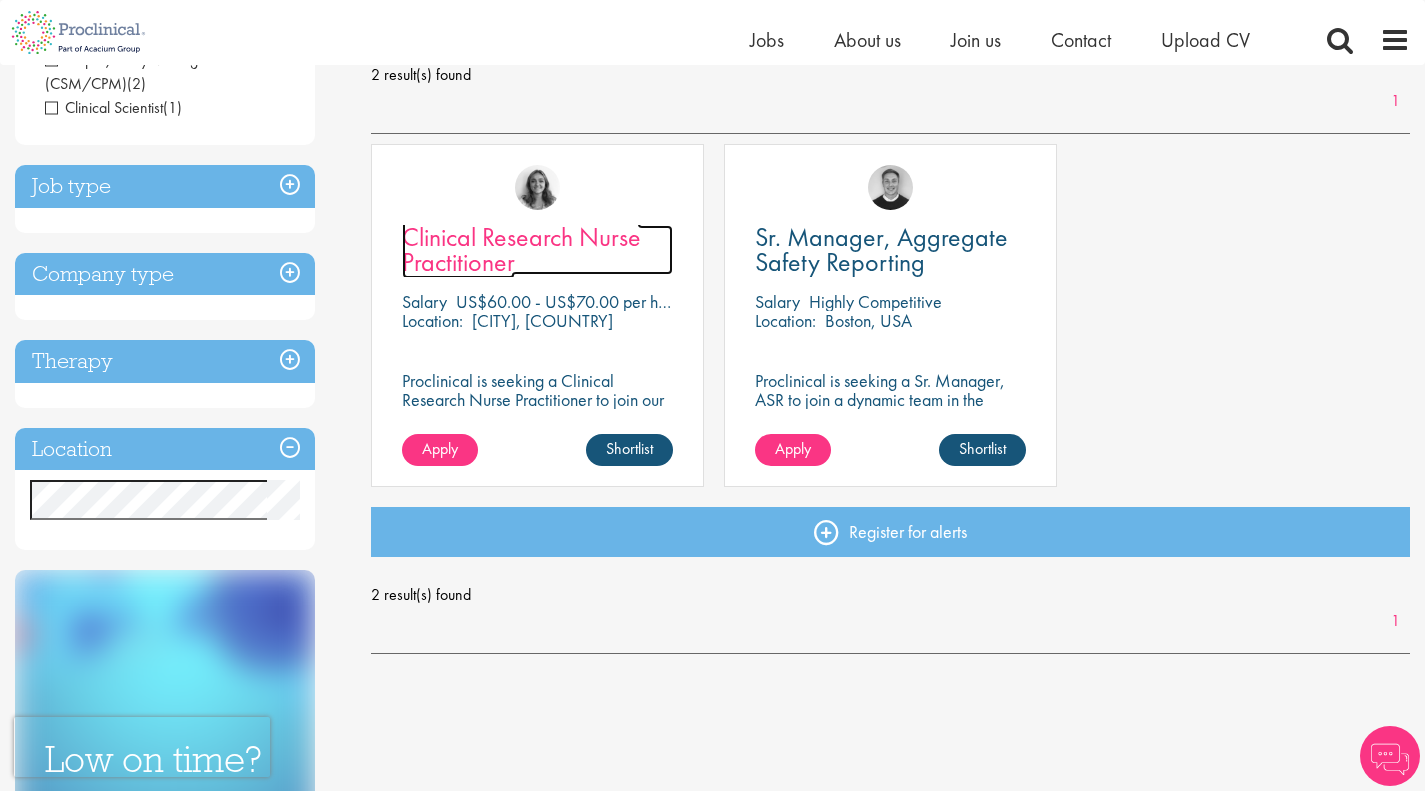 click on "Clinical Research Nurse Practitioner" at bounding box center (521, 249) 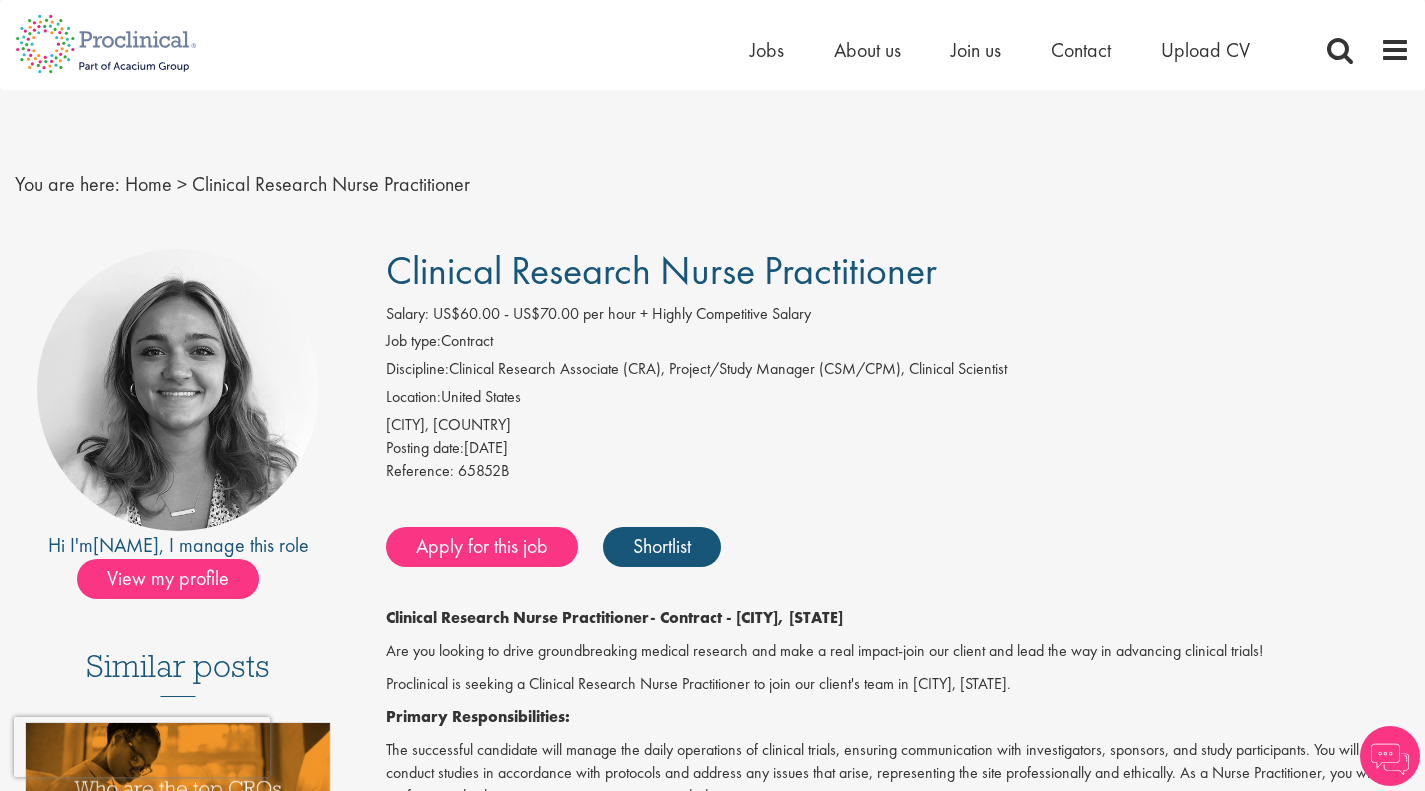 scroll, scrollTop: 0, scrollLeft: 0, axis: both 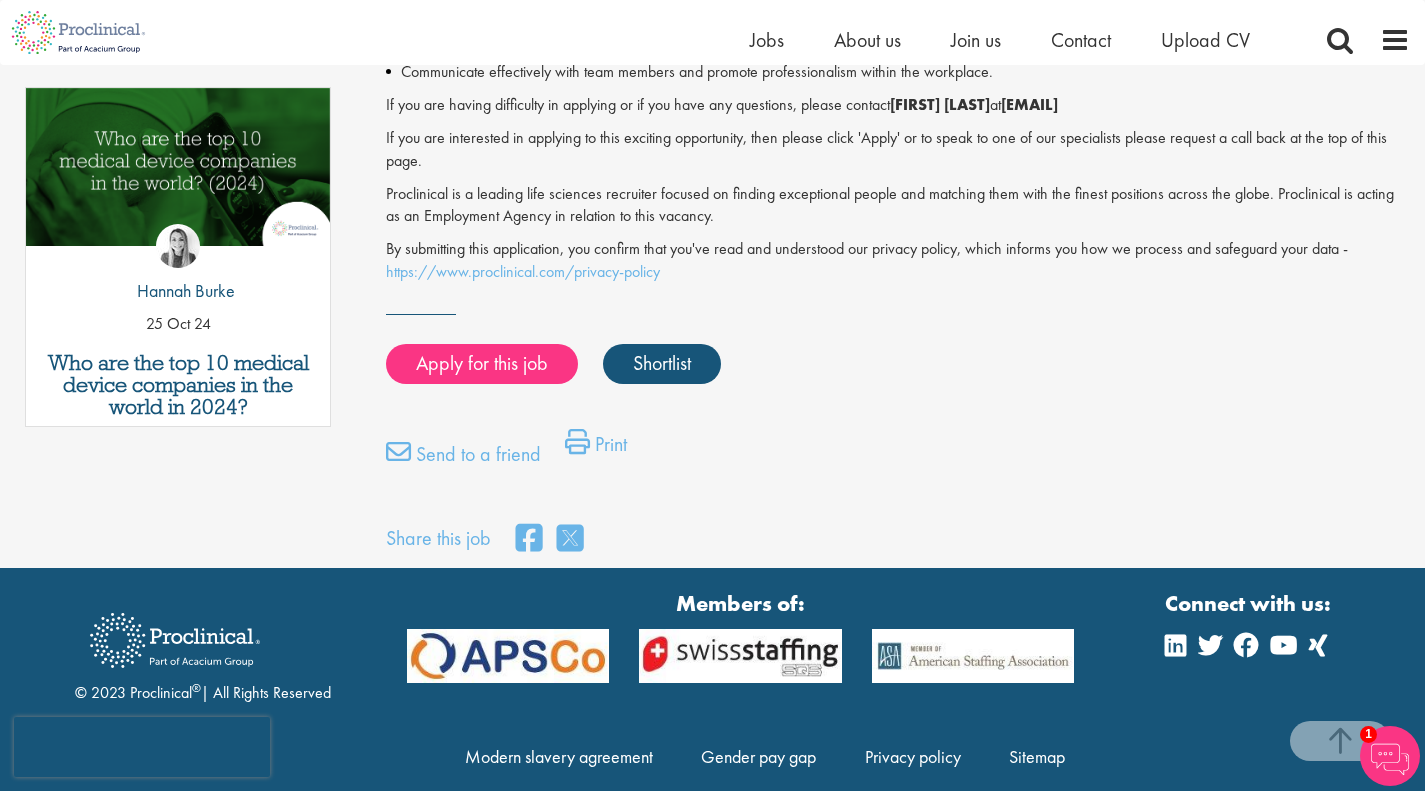 drag, startPoint x: 968, startPoint y: 113, endPoint x: 1022, endPoint y: 103, distance: 54.91812 